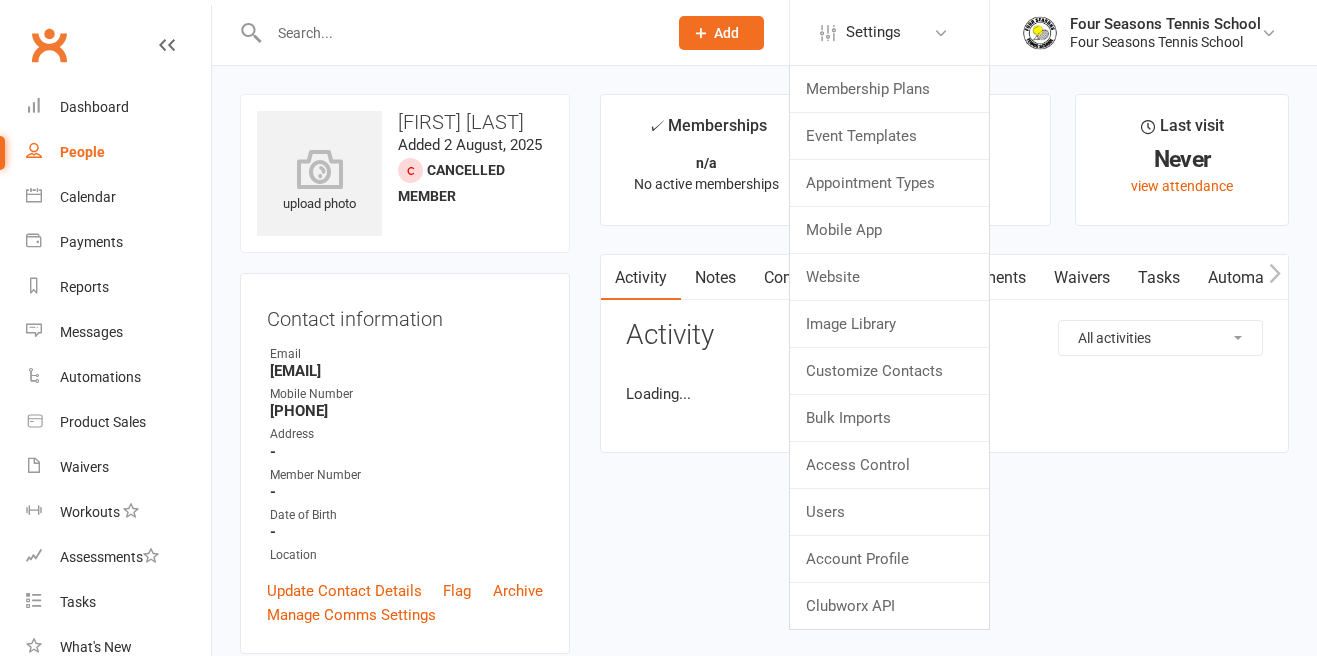 scroll, scrollTop: 0, scrollLeft: 0, axis: both 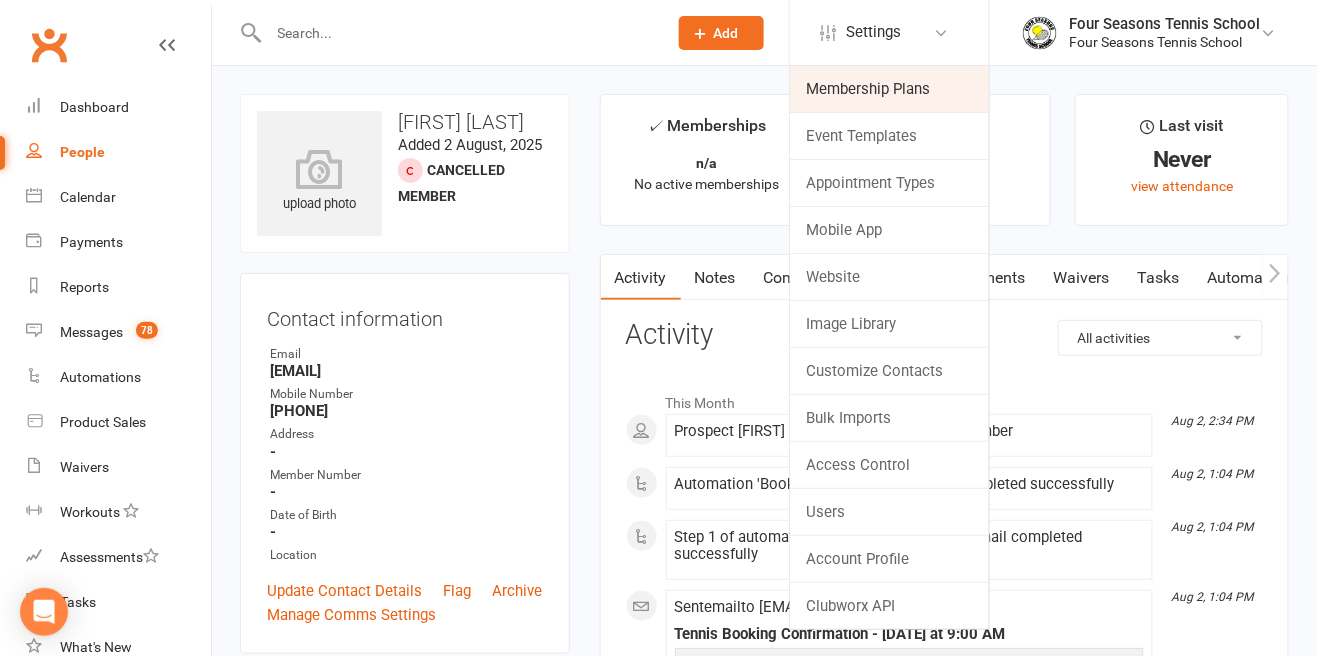 click on "Membership Plans" at bounding box center (889, 89) 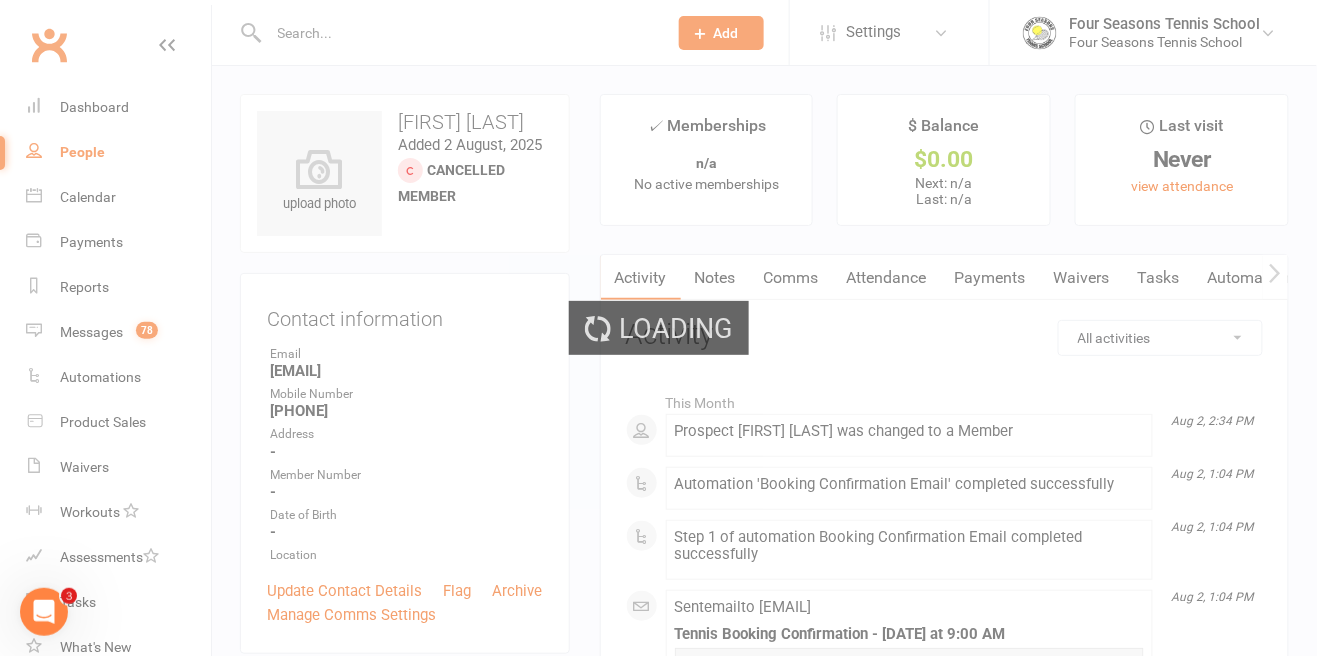 scroll, scrollTop: 0, scrollLeft: 0, axis: both 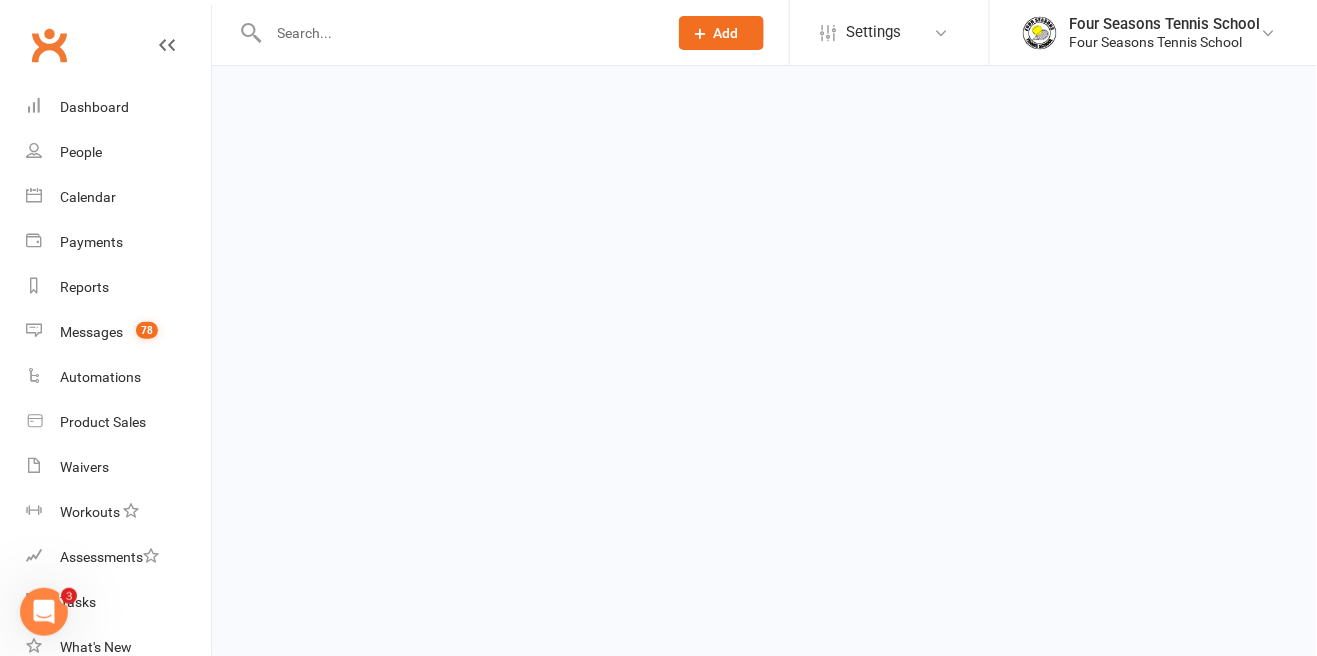 select on "50" 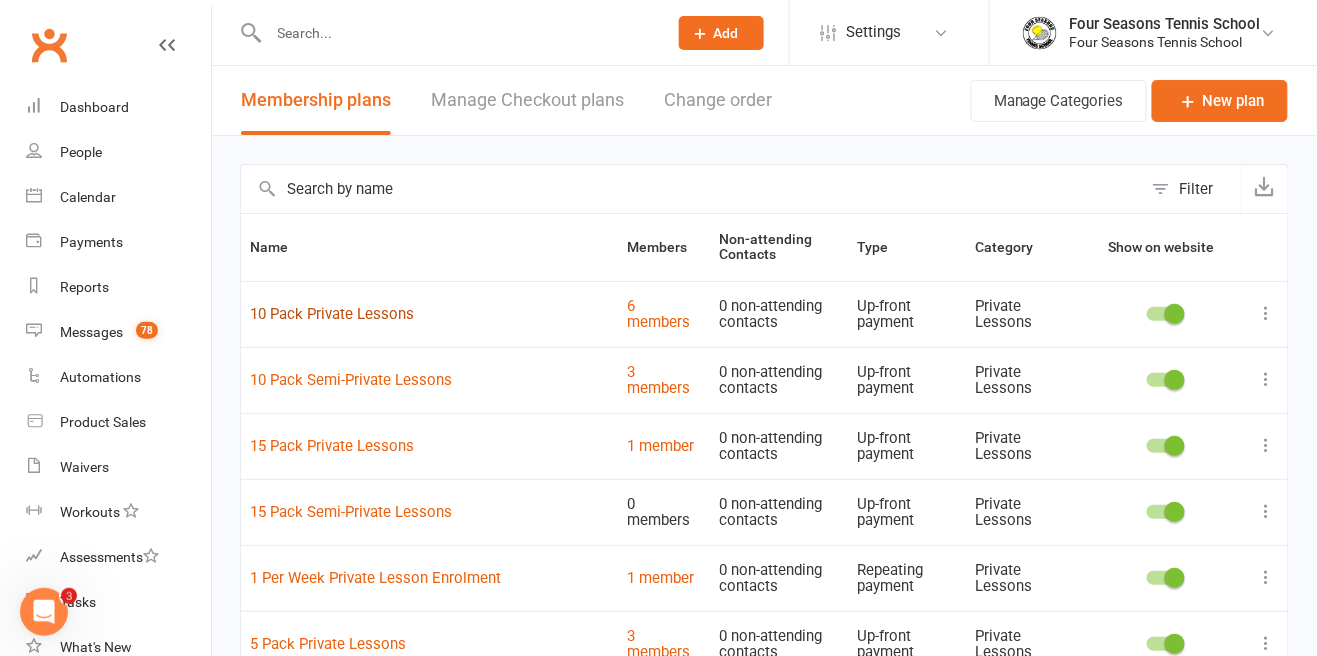 click on "10 Pack Private Lessons" at bounding box center (332, 314) 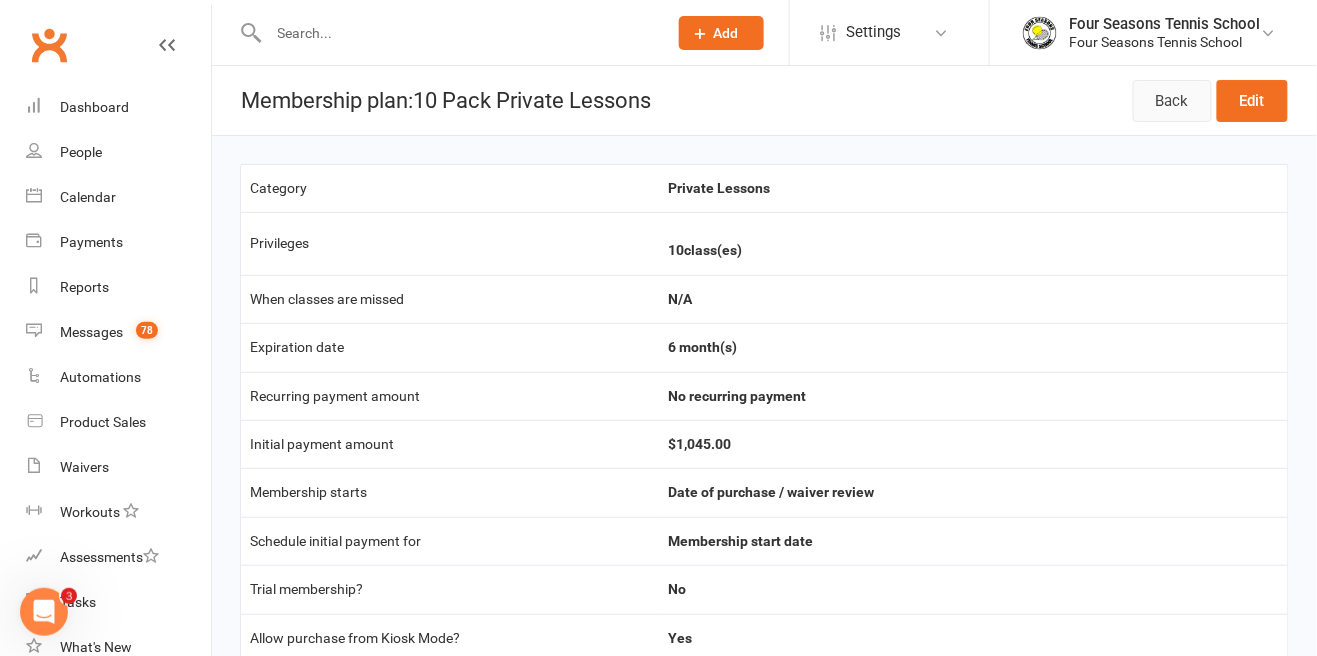 click on "Back" at bounding box center [1172, 101] 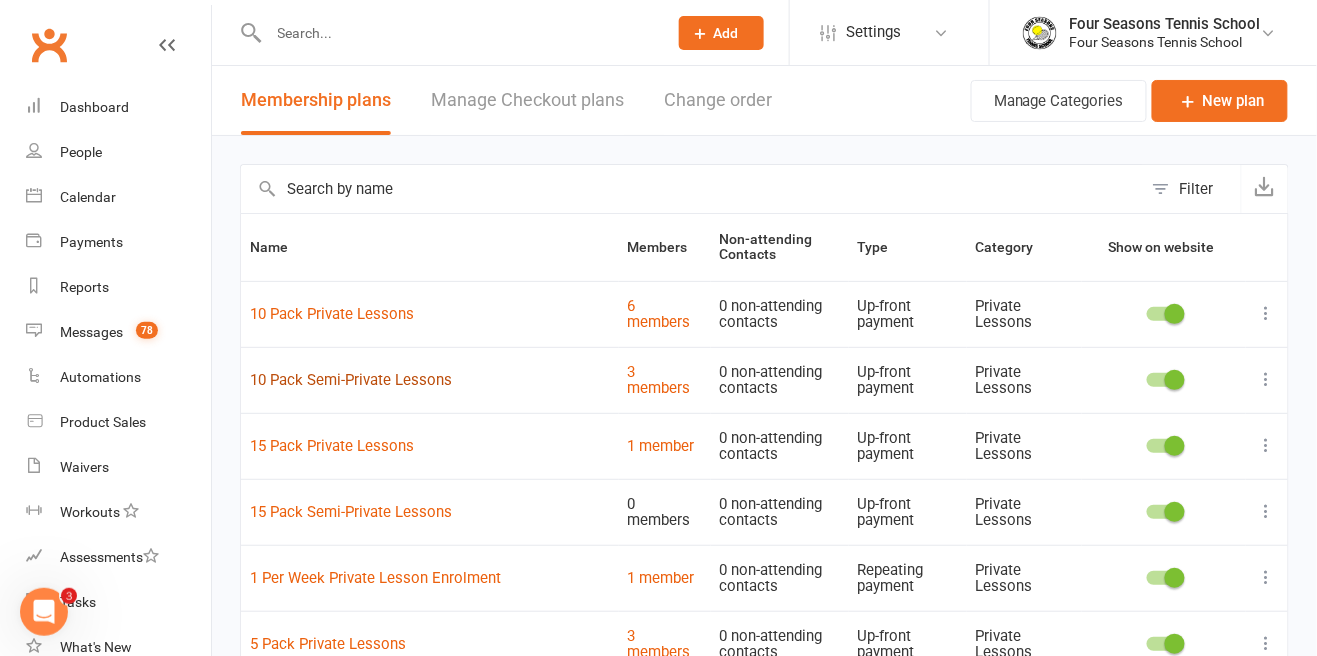 click on "10 Pack Semi-Private Lessons" at bounding box center [351, 380] 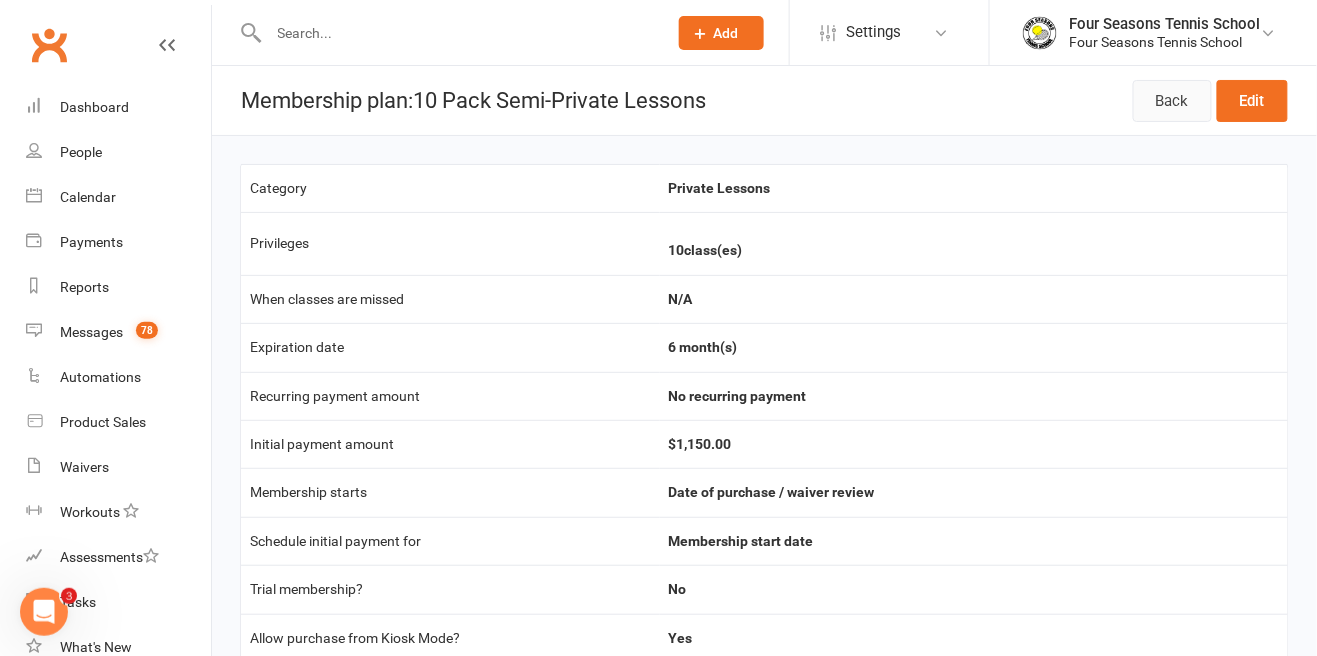 click on "Back" at bounding box center (1172, 101) 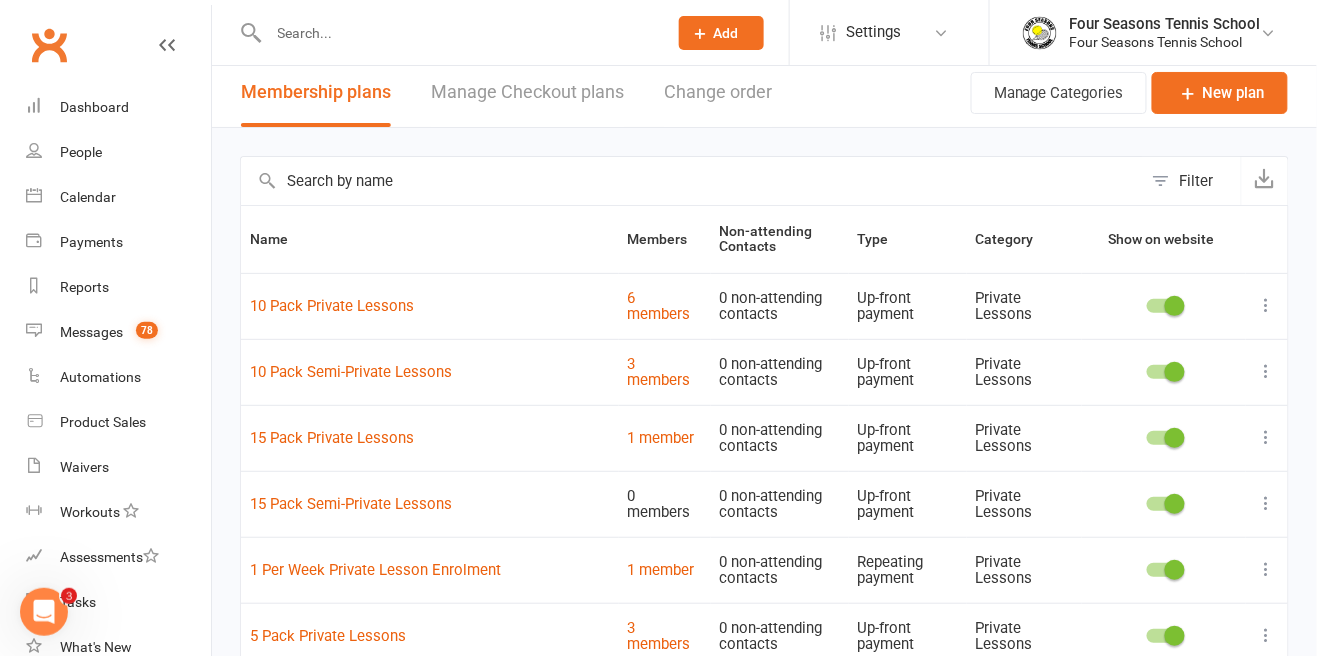 scroll, scrollTop: 8, scrollLeft: 0, axis: vertical 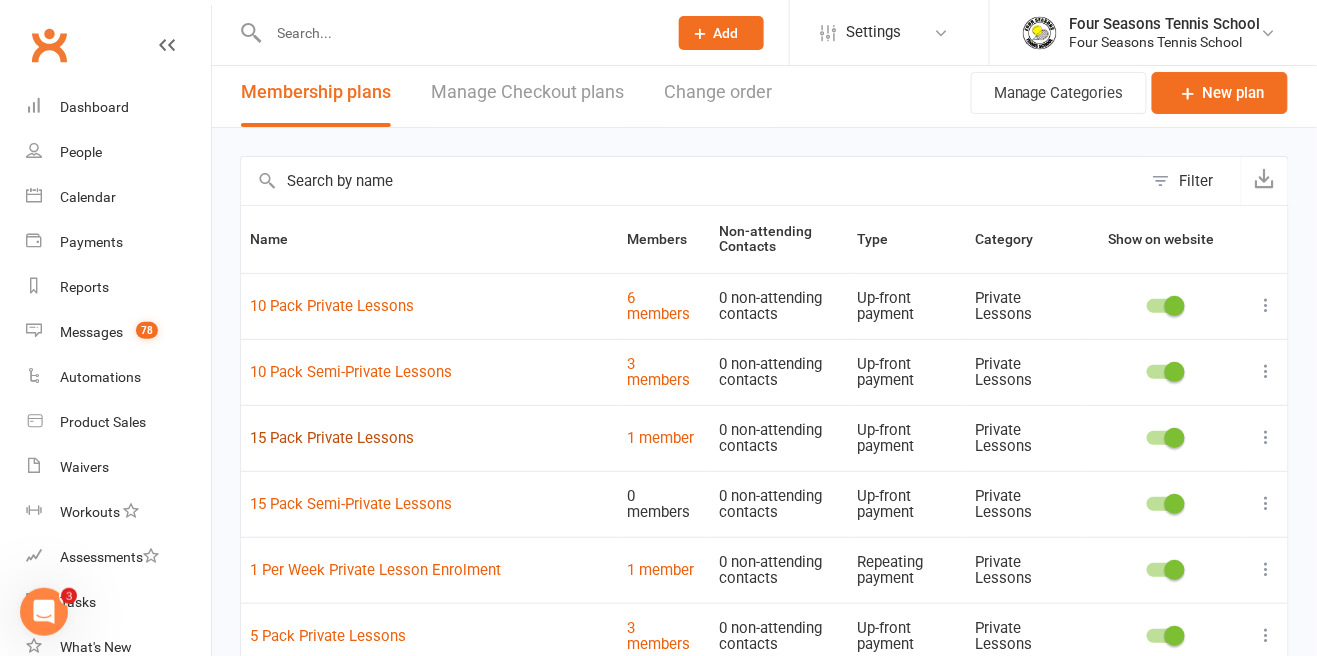click on "15 Pack Private Lessons" at bounding box center (332, 438) 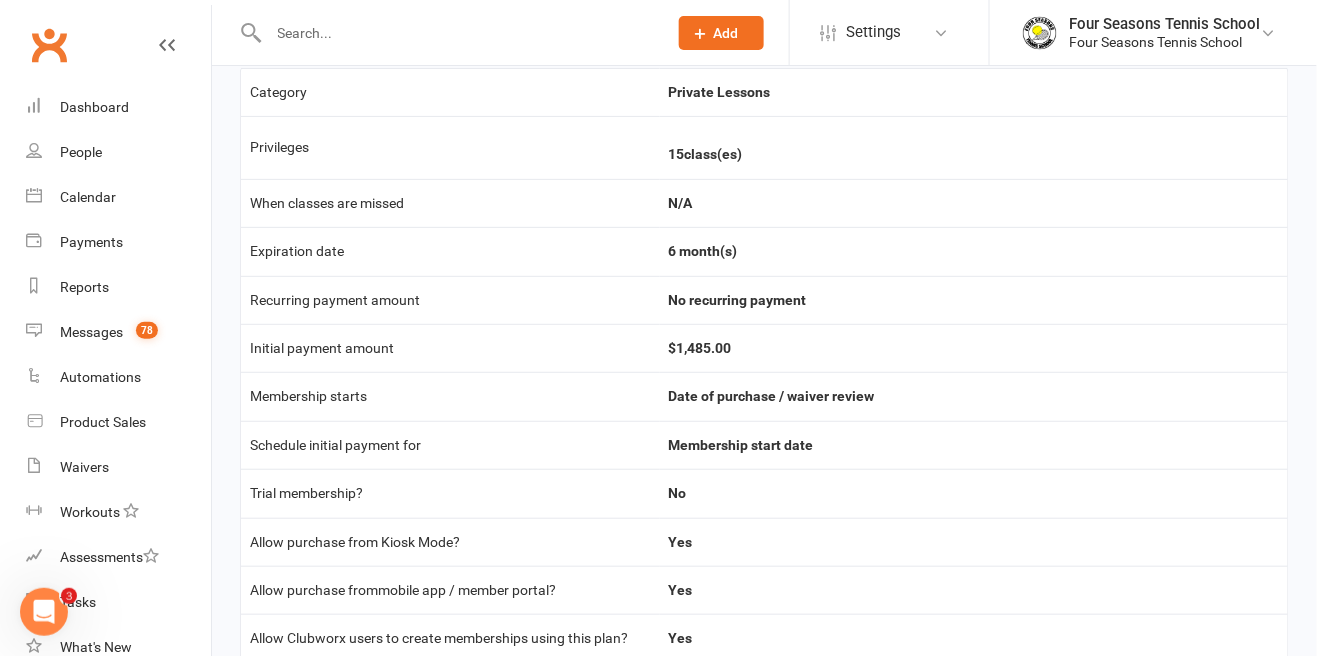 scroll, scrollTop: 0, scrollLeft: 0, axis: both 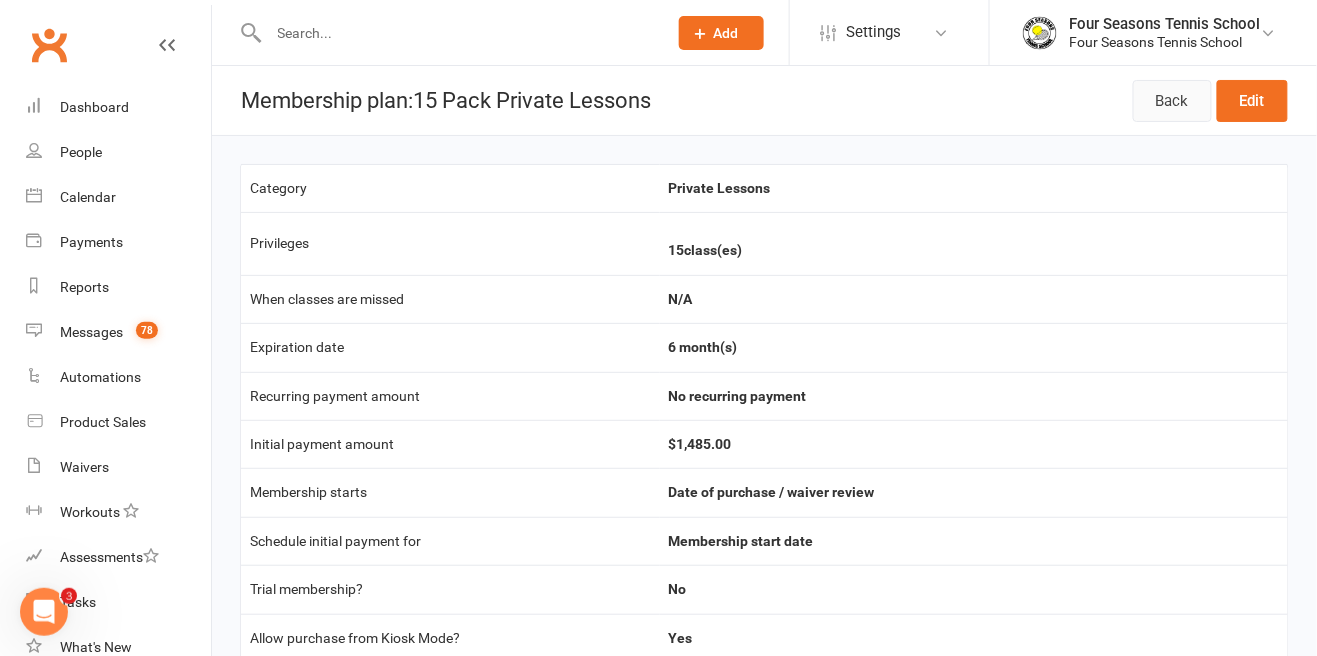 click on "Back" at bounding box center [1172, 101] 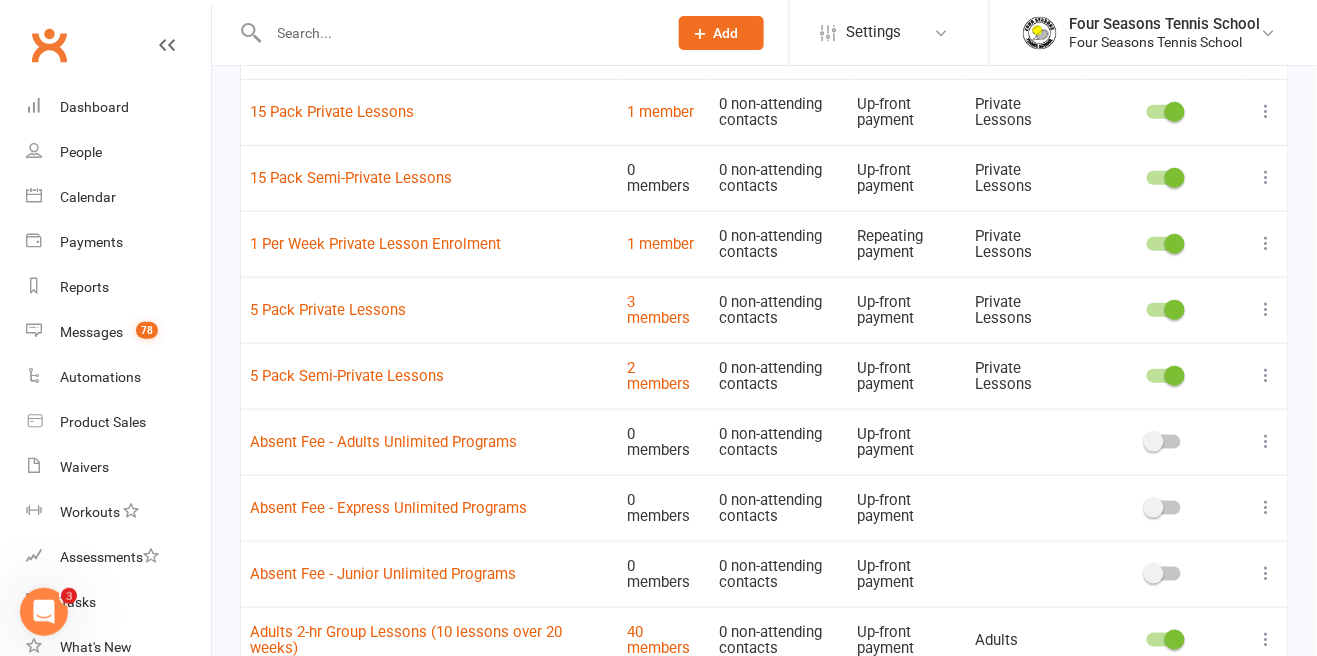 scroll, scrollTop: 336, scrollLeft: 0, axis: vertical 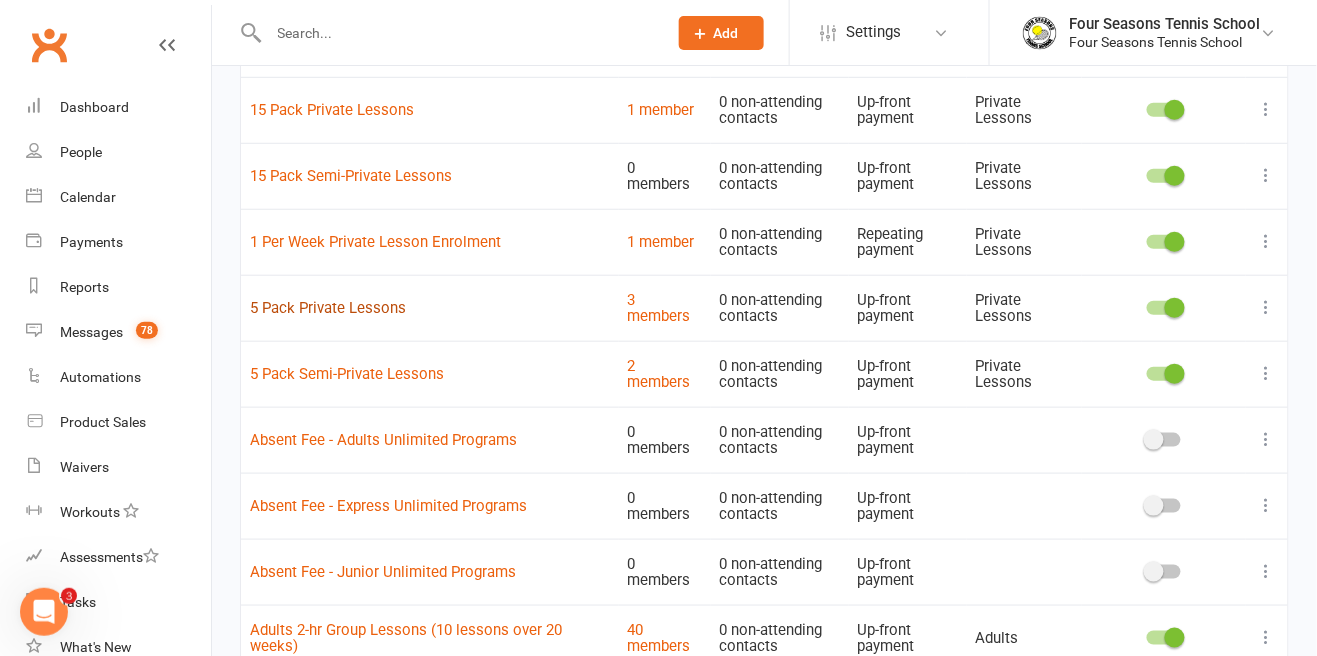 click on "5 Pack Private Lessons" at bounding box center (328, 308) 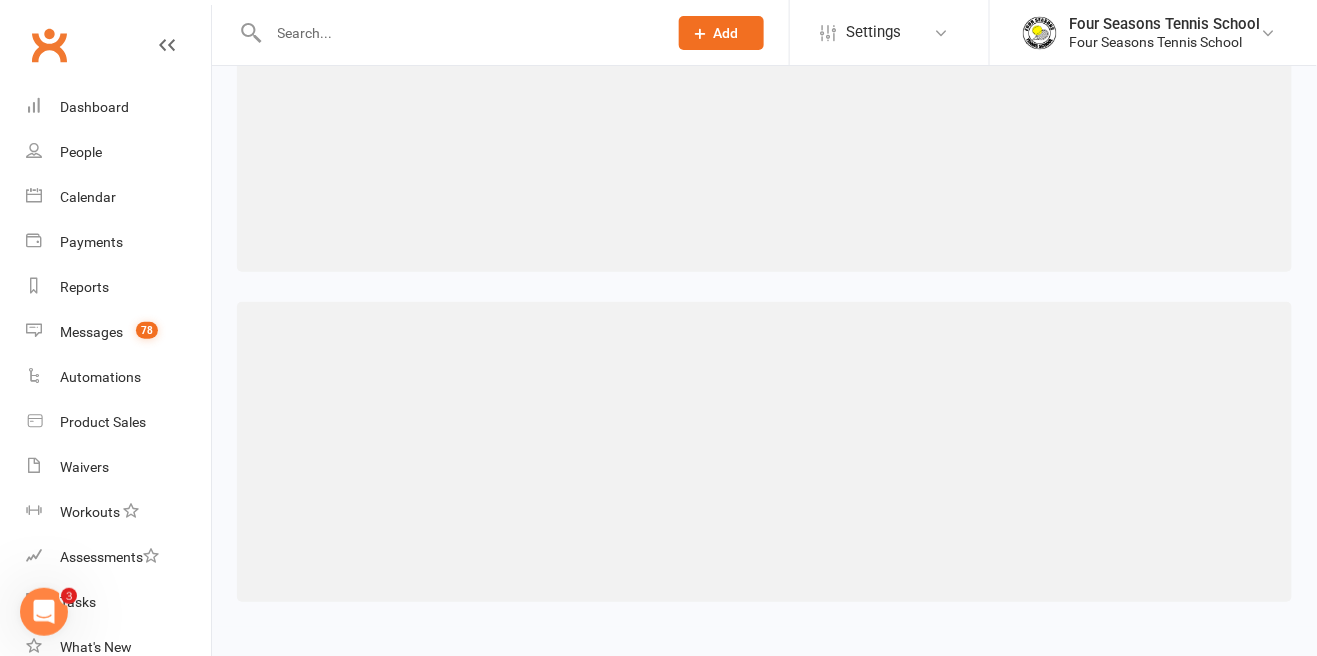scroll, scrollTop: 0, scrollLeft: 0, axis: both 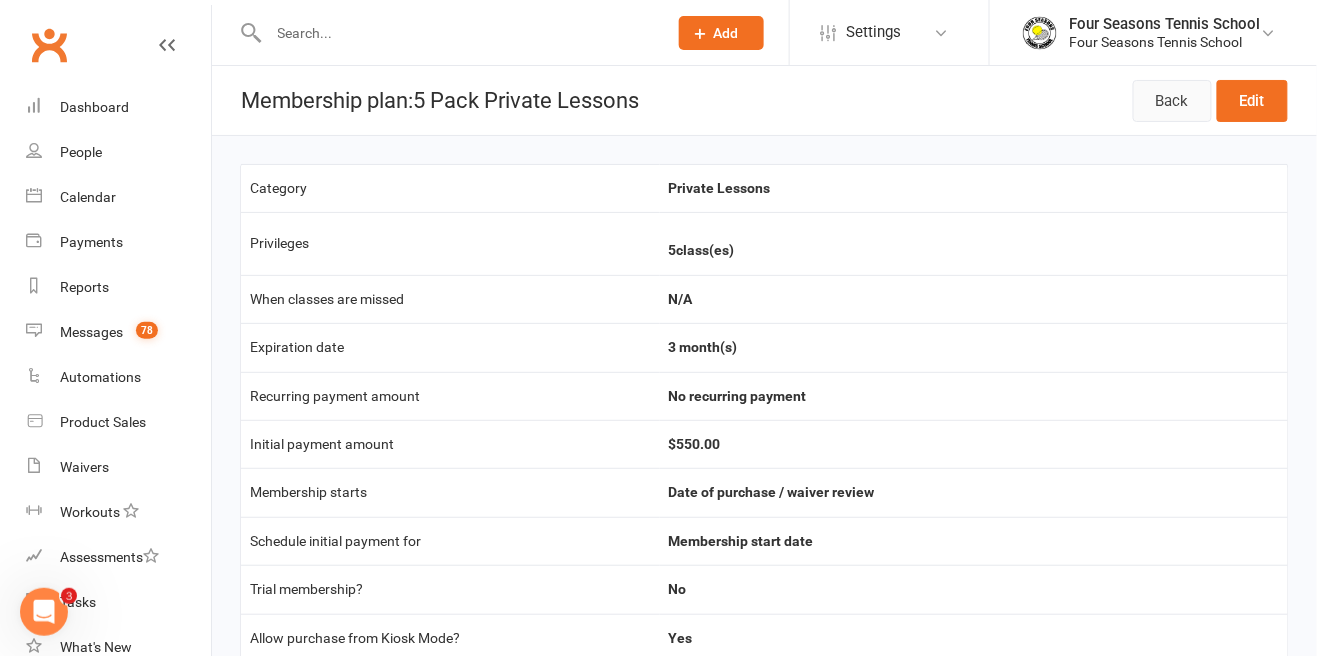 click on "Back" at bounding box center (1172, 101) 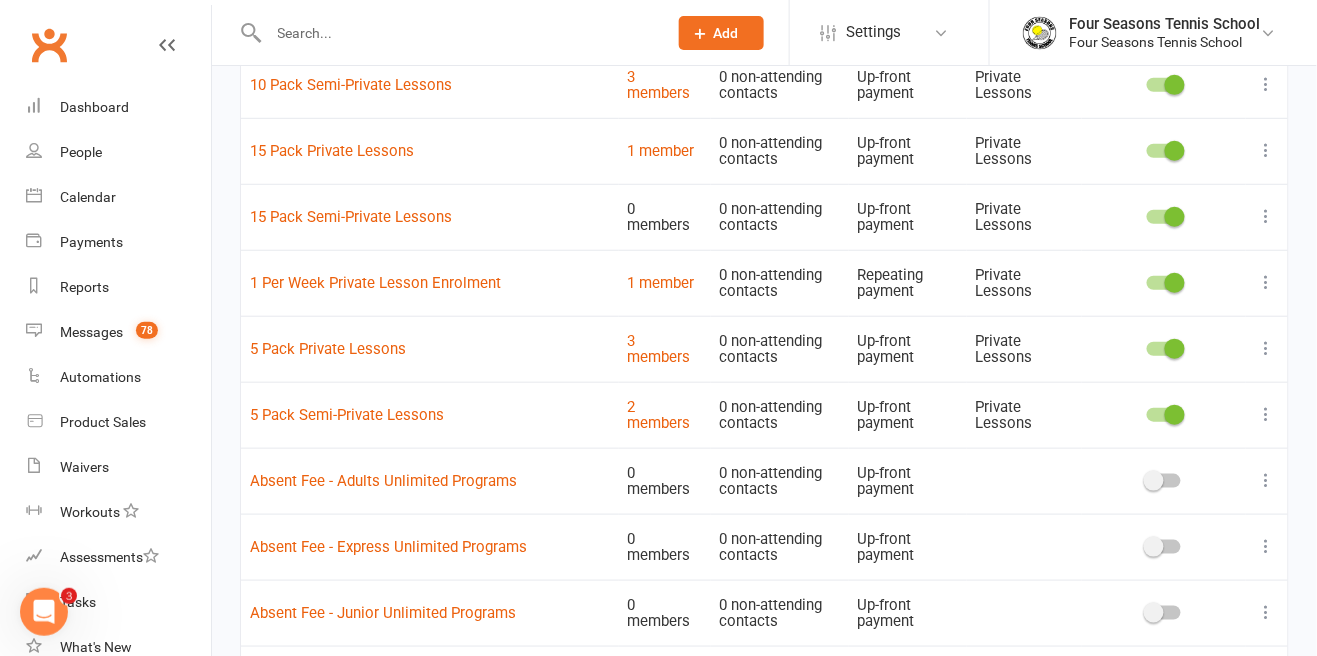 scroll, scrollTop: 324, scrollLeft: 0, axis: vertical 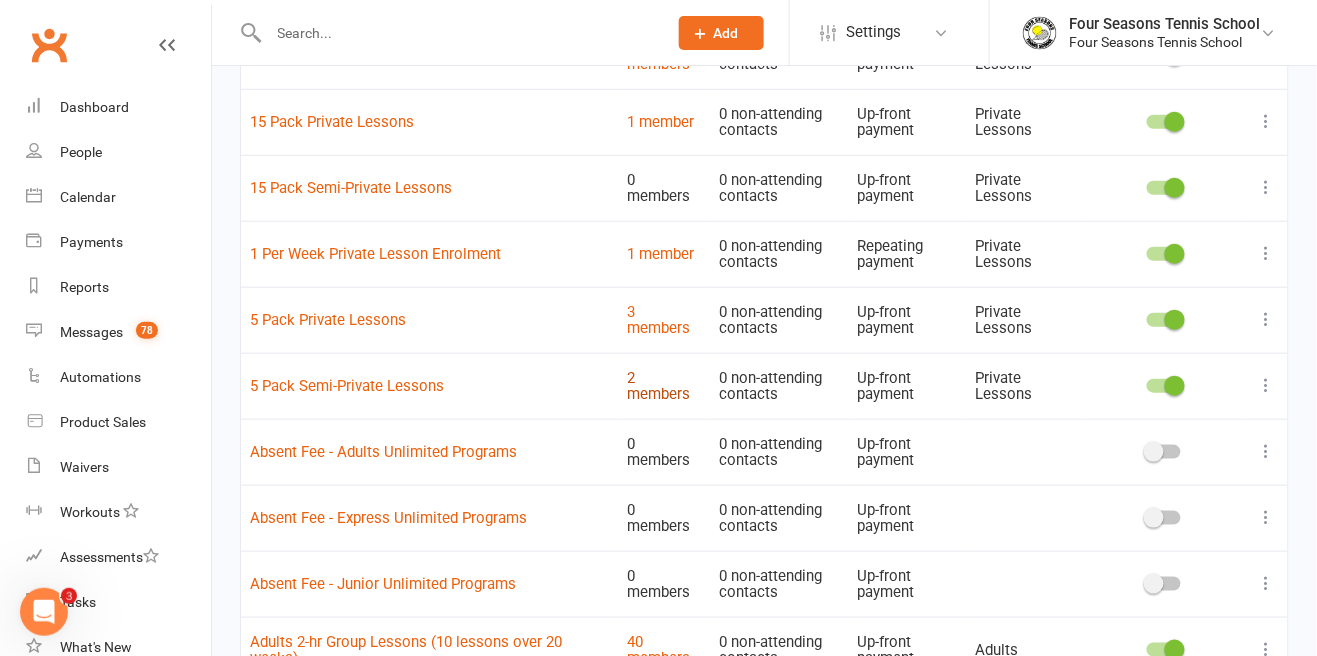 click on "2 members" at bounding box center (659, 386) 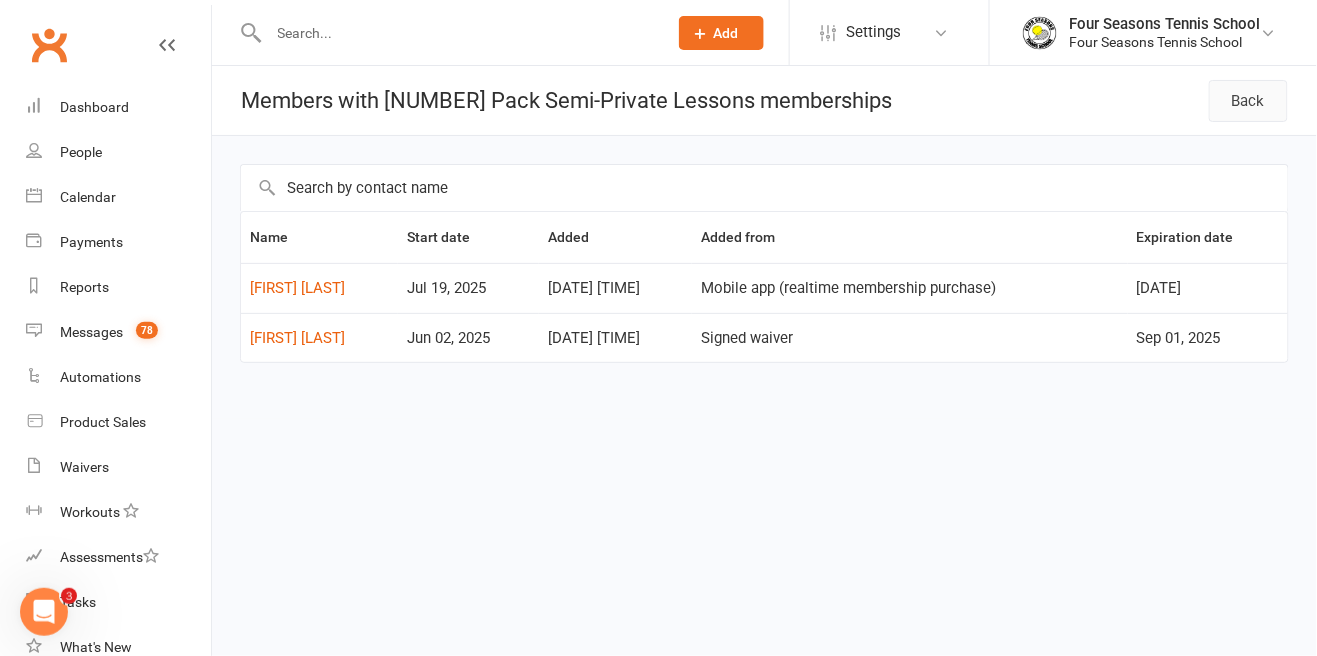 click on "Back" at bounding box center [1248, 101] 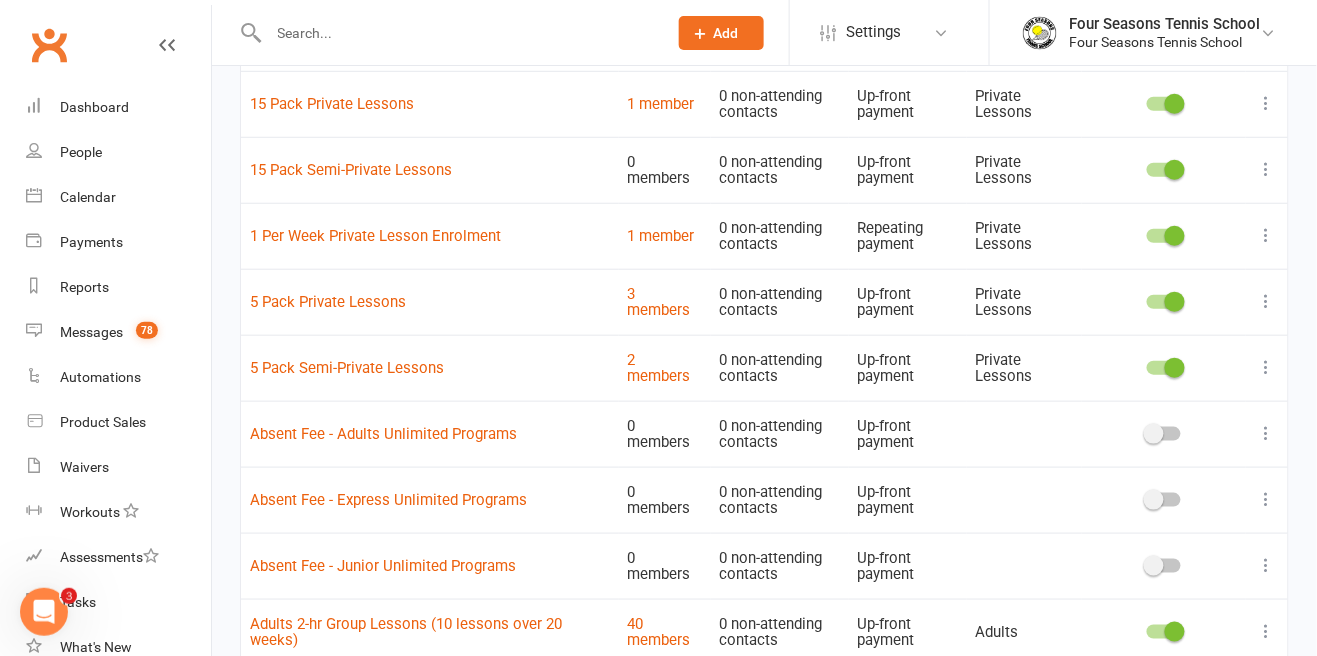 scroll, scrollTop: 348, scrollLeft: 0, axis: vertical 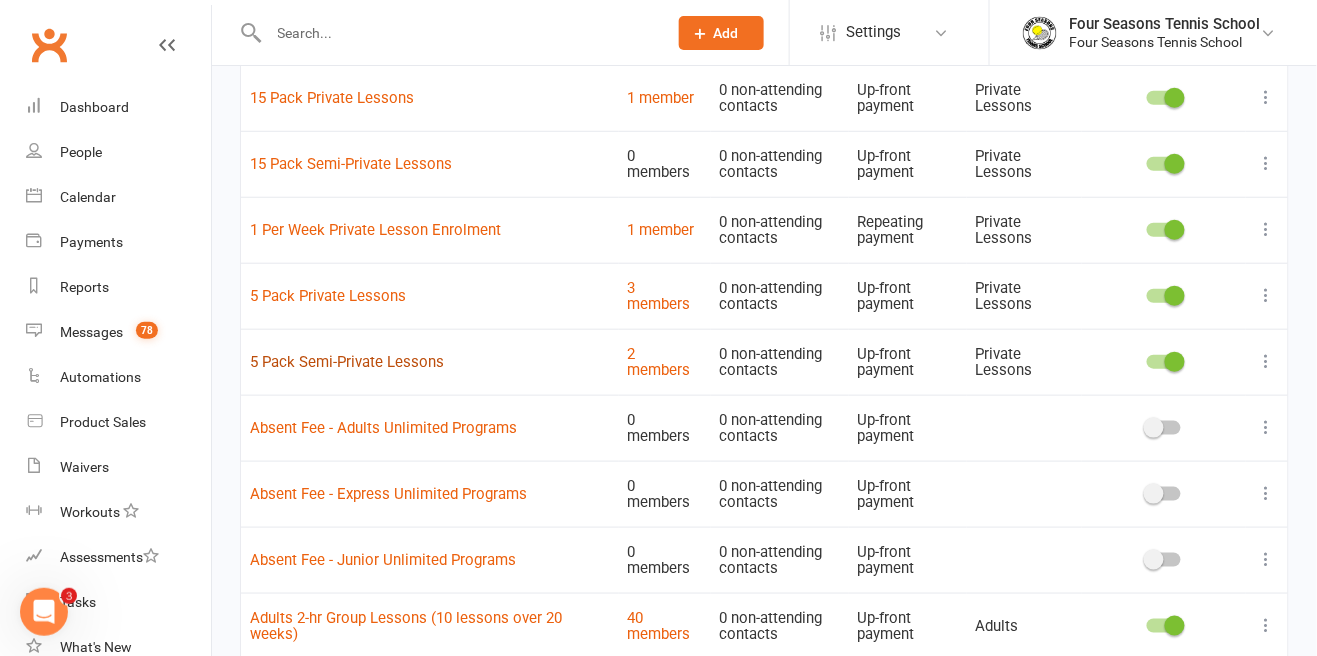 click on "5 Pack Semi-Private Lessons" at bounding box center [347, 362] 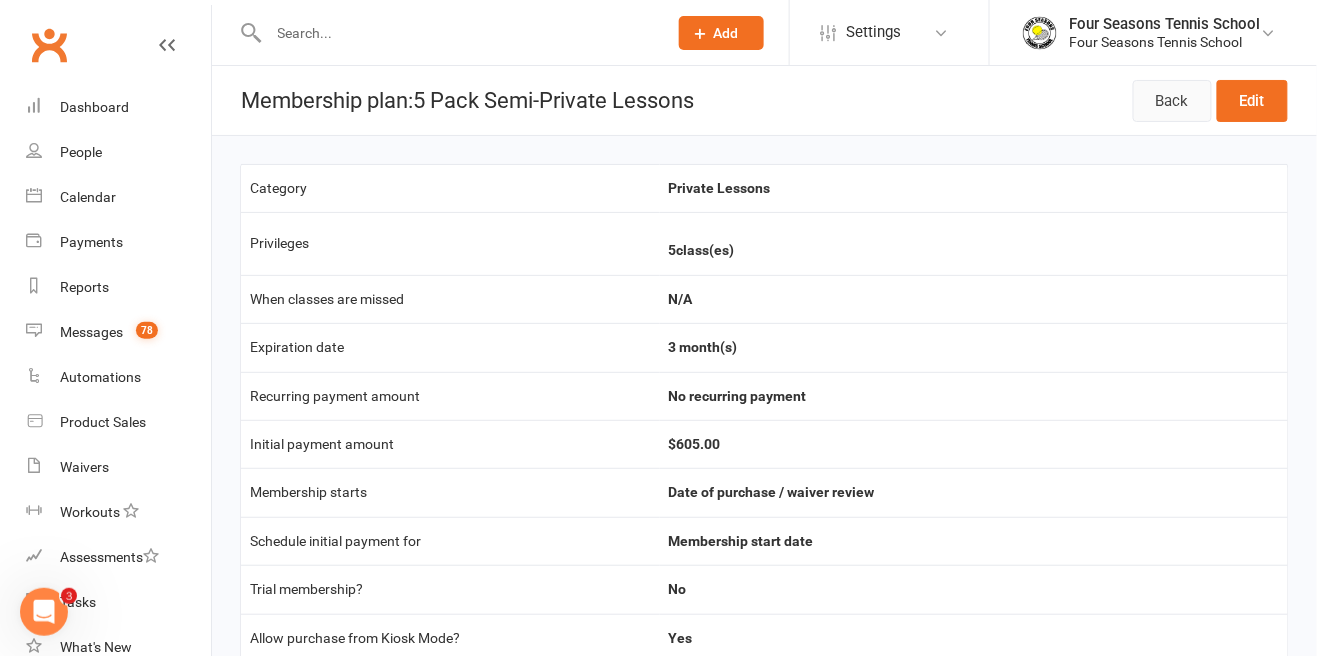 click on "Back" at bounding box center [1172, 101] 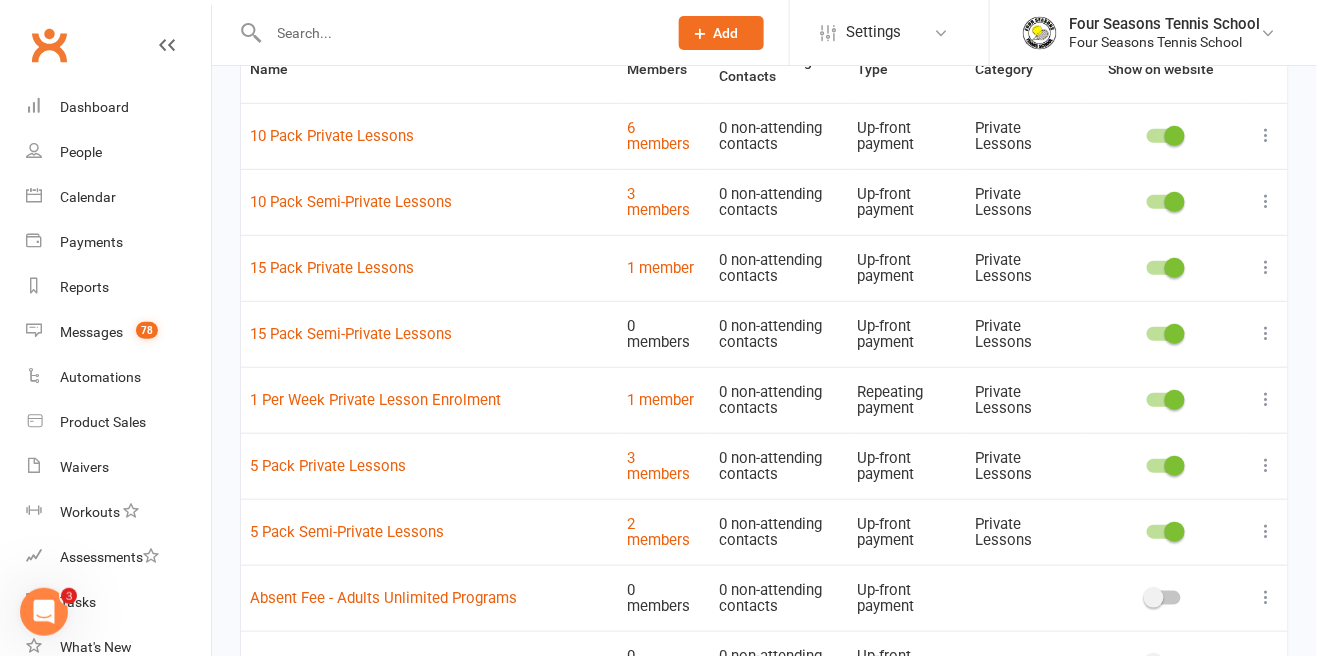 scroll, scrollTop: 201, scrollLeft: 0, axis: vertical 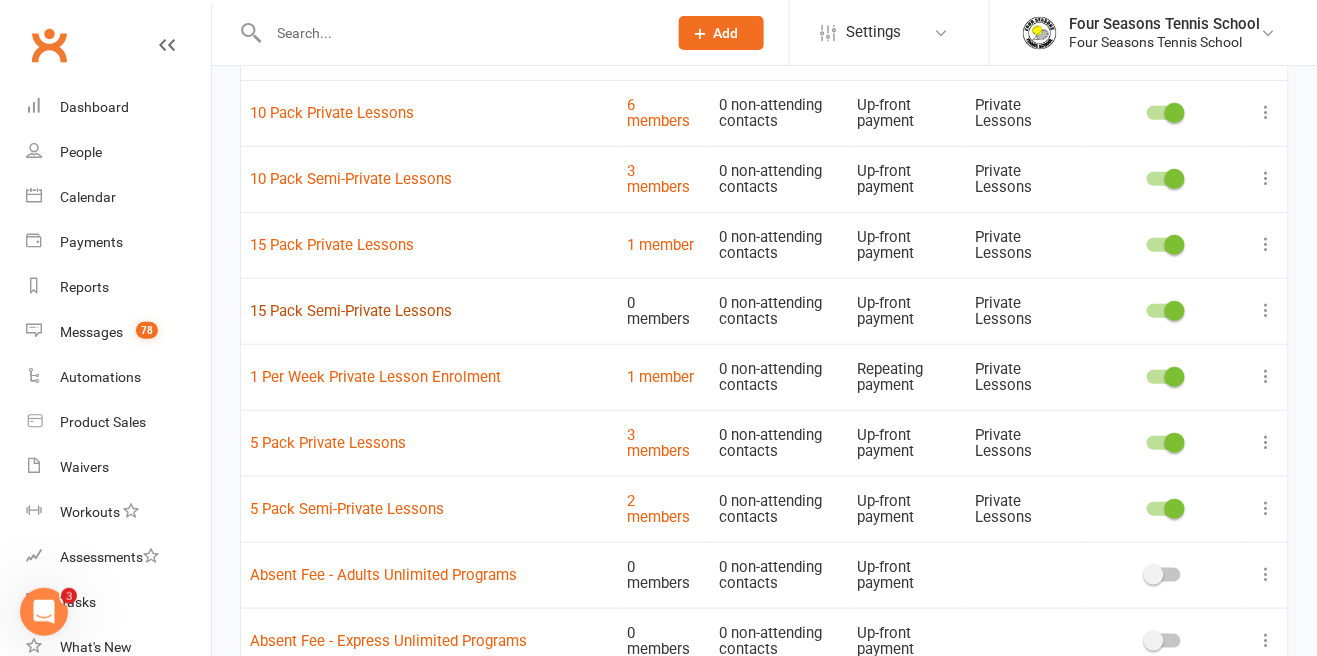 click on "15 Pack Semi-Private Lessons" at bounding box center [351, 311] 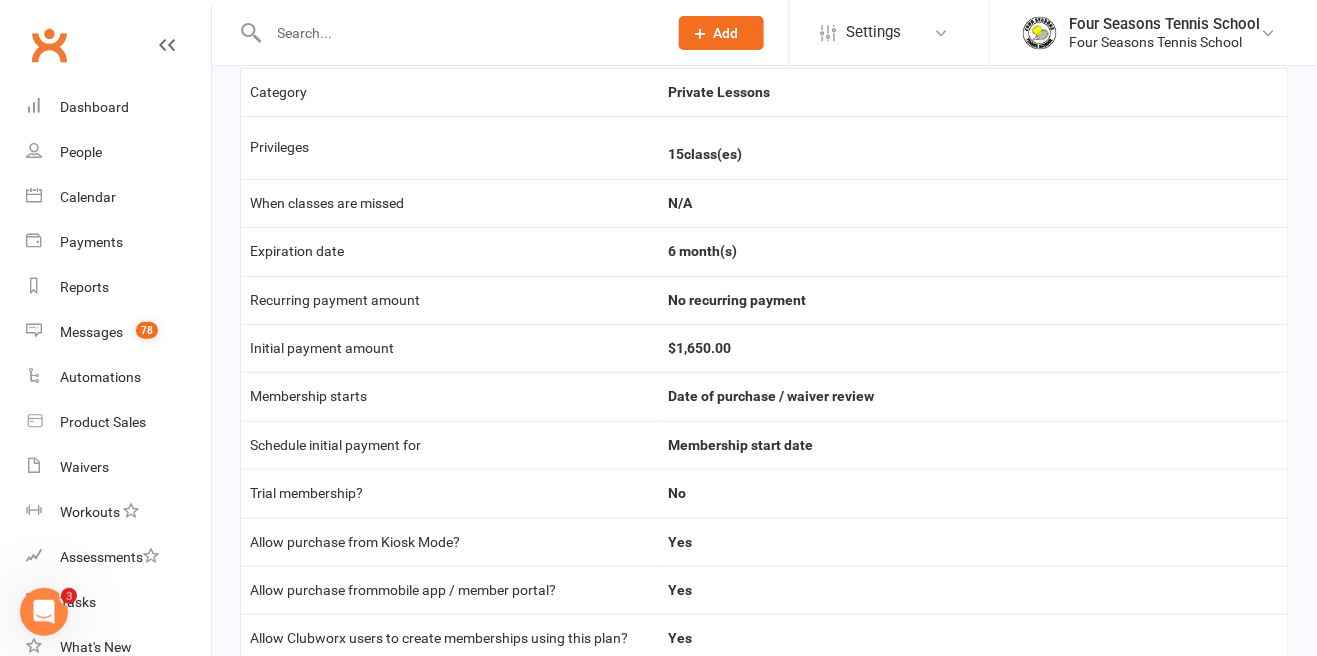scroll, scrollTop: 0, scrollLeft: 0, axis: both 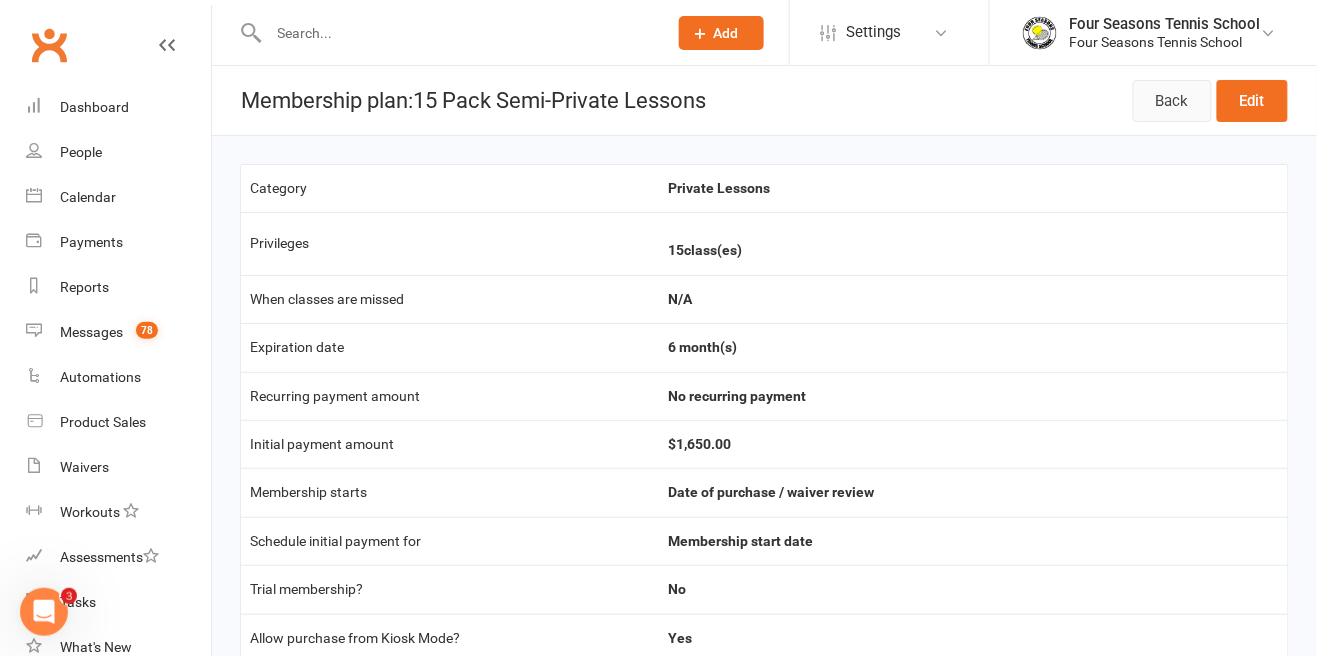 click on "Back" at bounding box center (1172, 101) 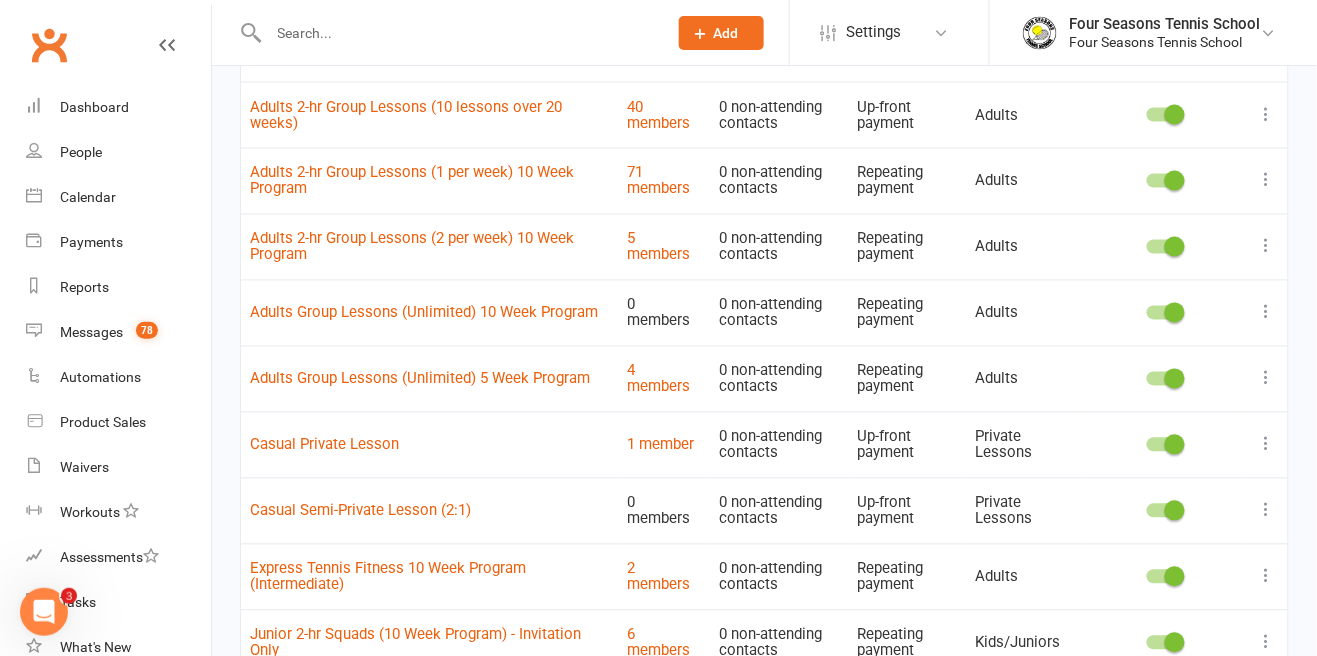 scroll, scrollTop: 863, scrollLeft: 0, axis: vertical 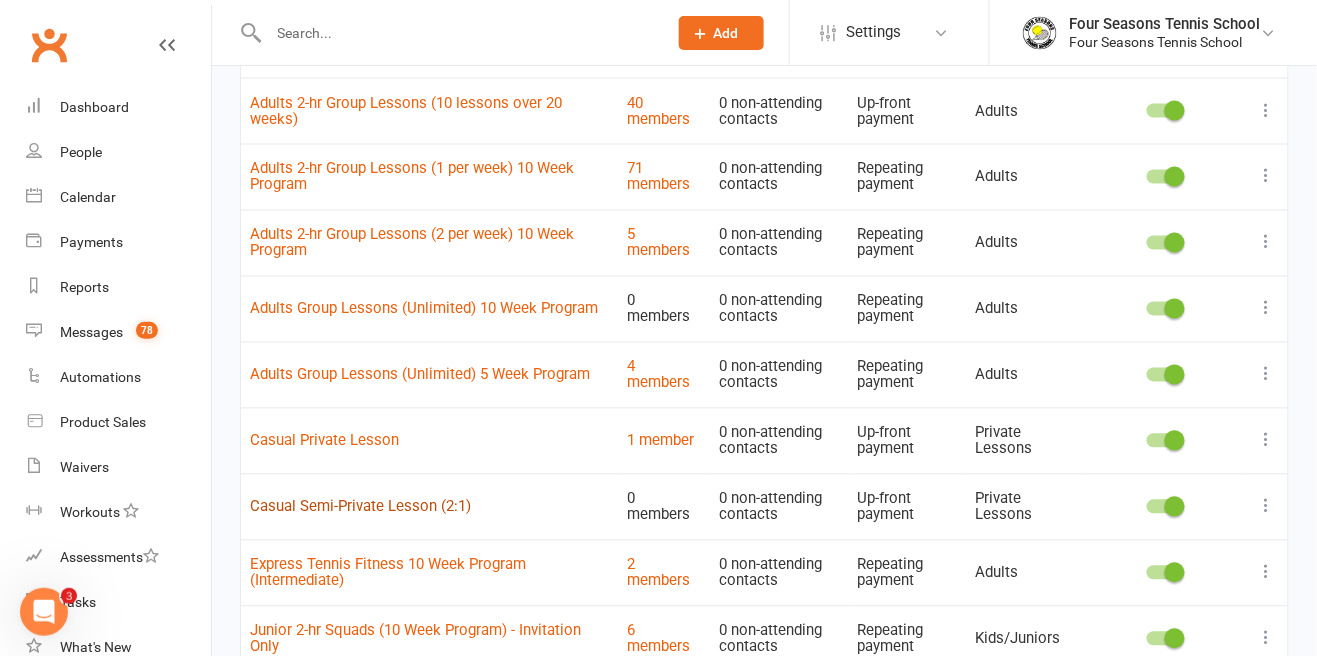click on "Casual Semi-Private Lesson (2:1)" at bounding box center (360, 507) 